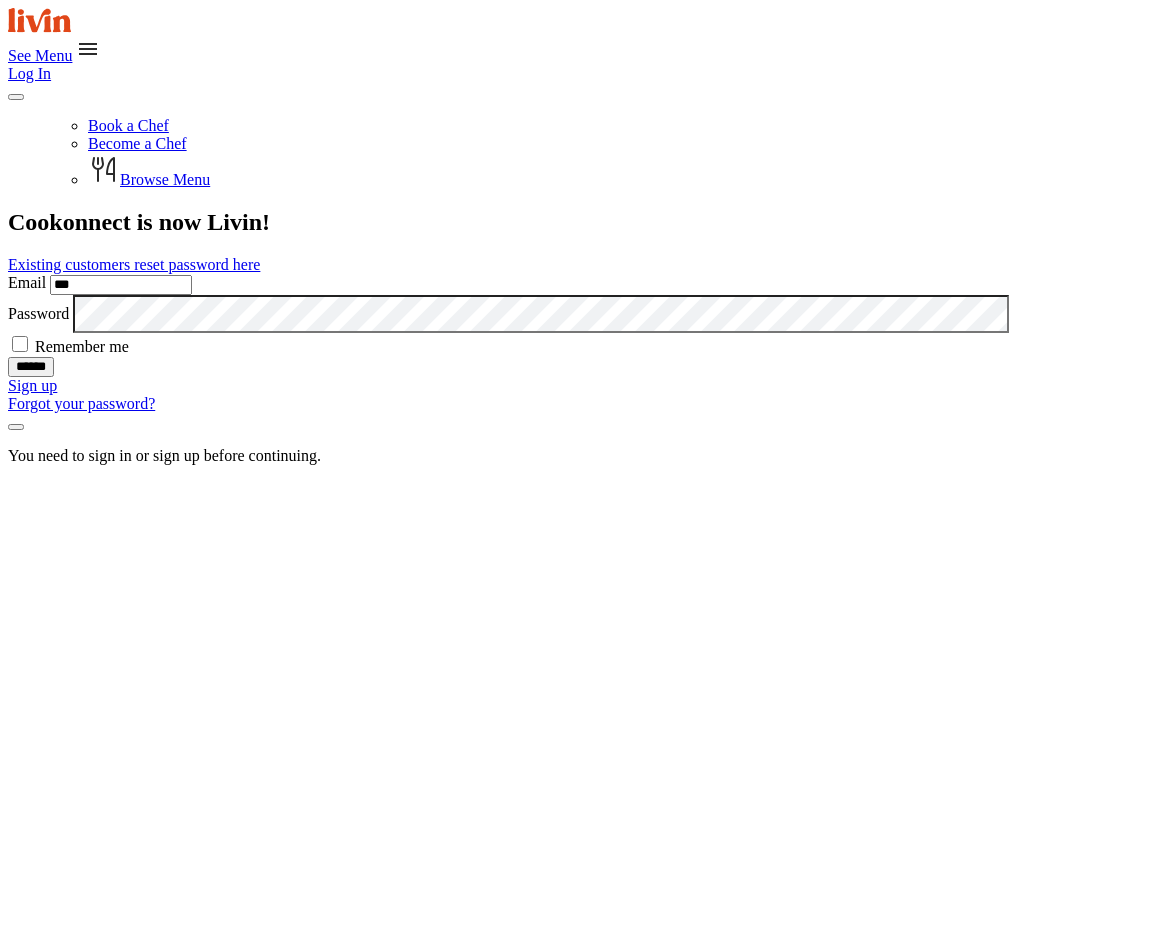 scroll, scrollTop: 0, scrollLeft: 0, axis: both 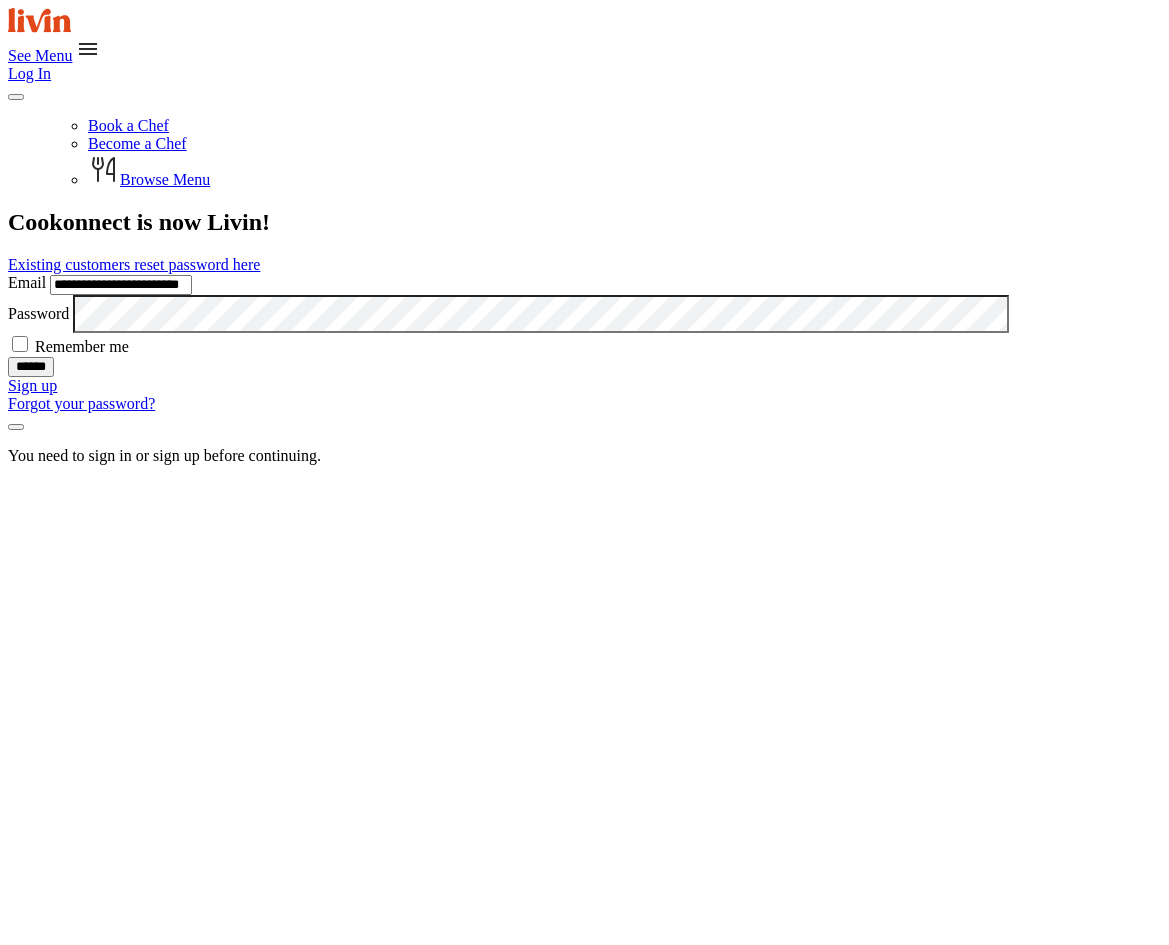 type on "**********" 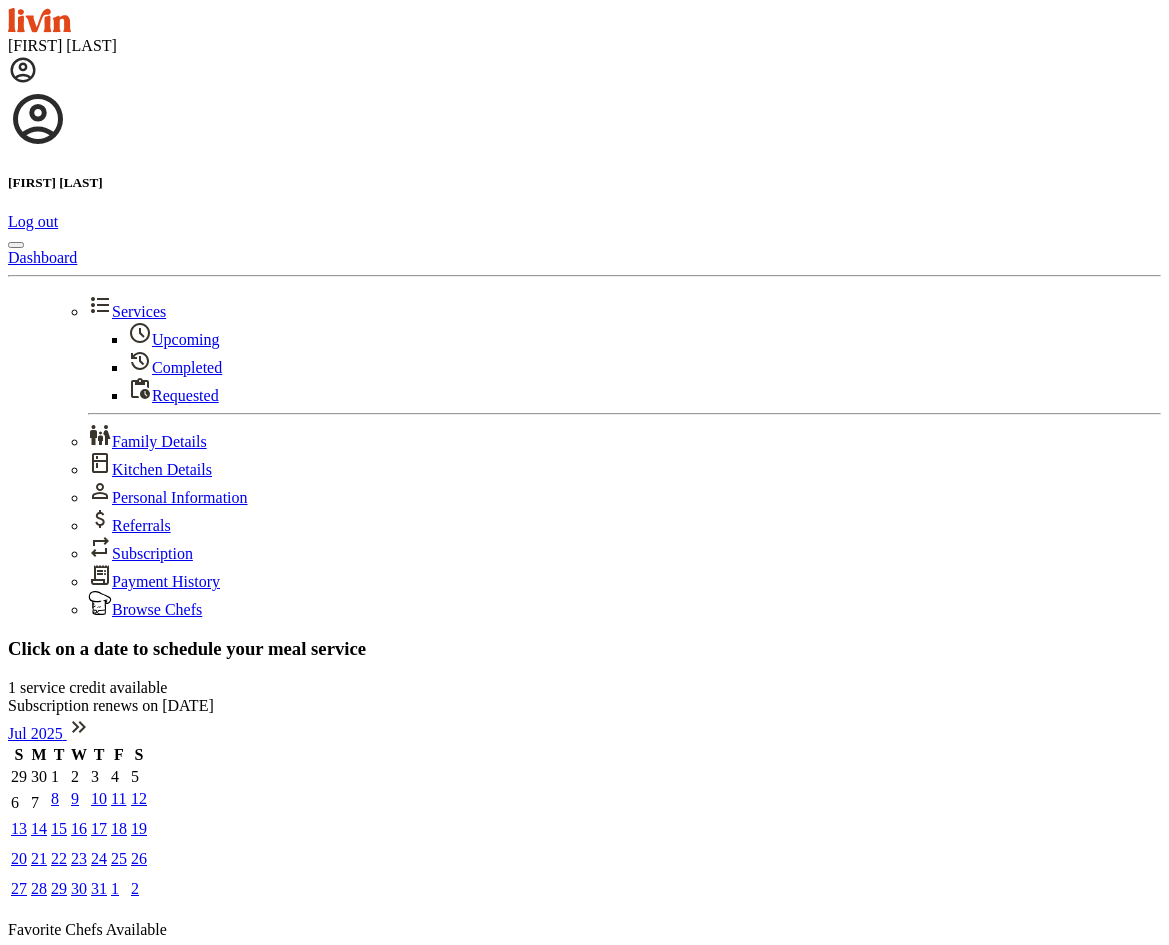 click at bounding box center (16, 1081) 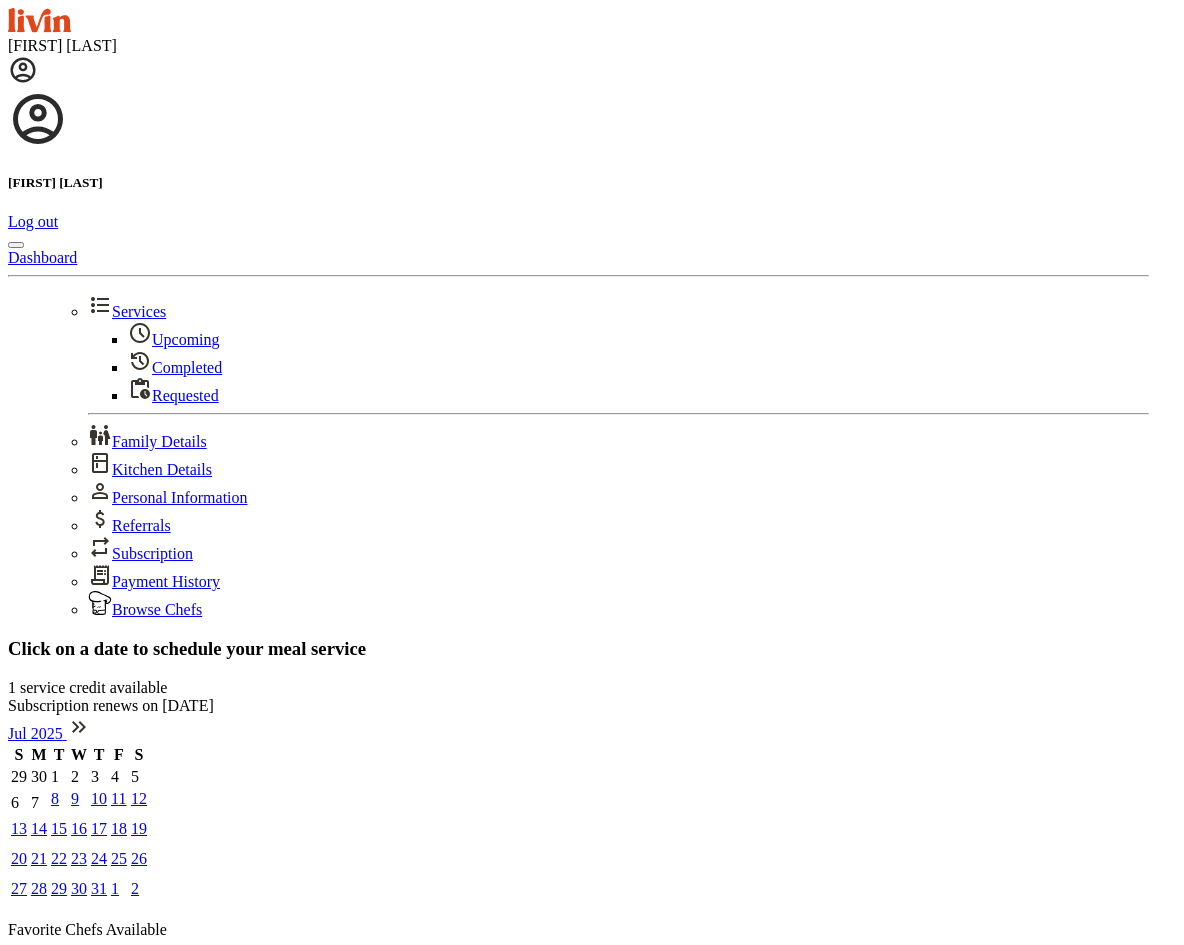 click on "Upcoming" at bounding box center [174, 339] 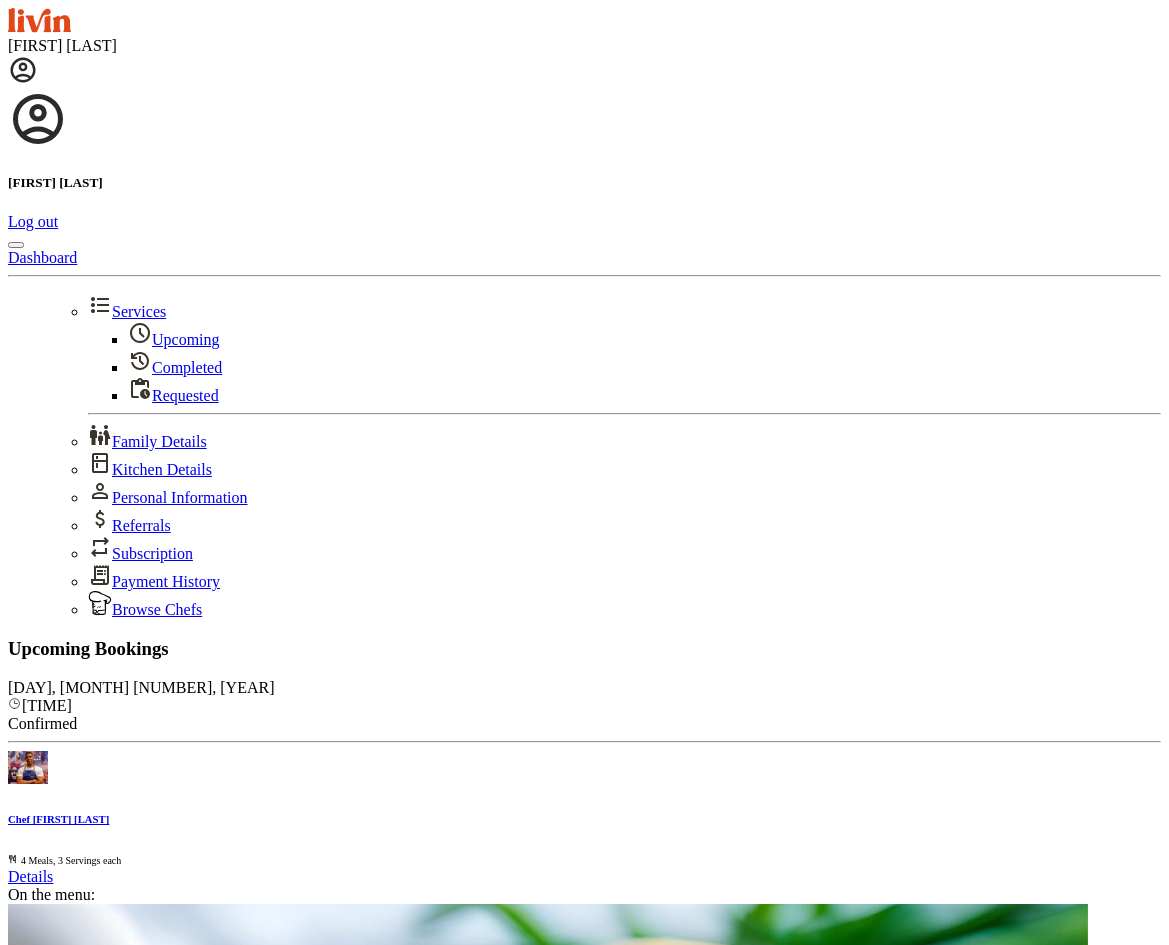 click on ">" at bounding box center (604, 5597) 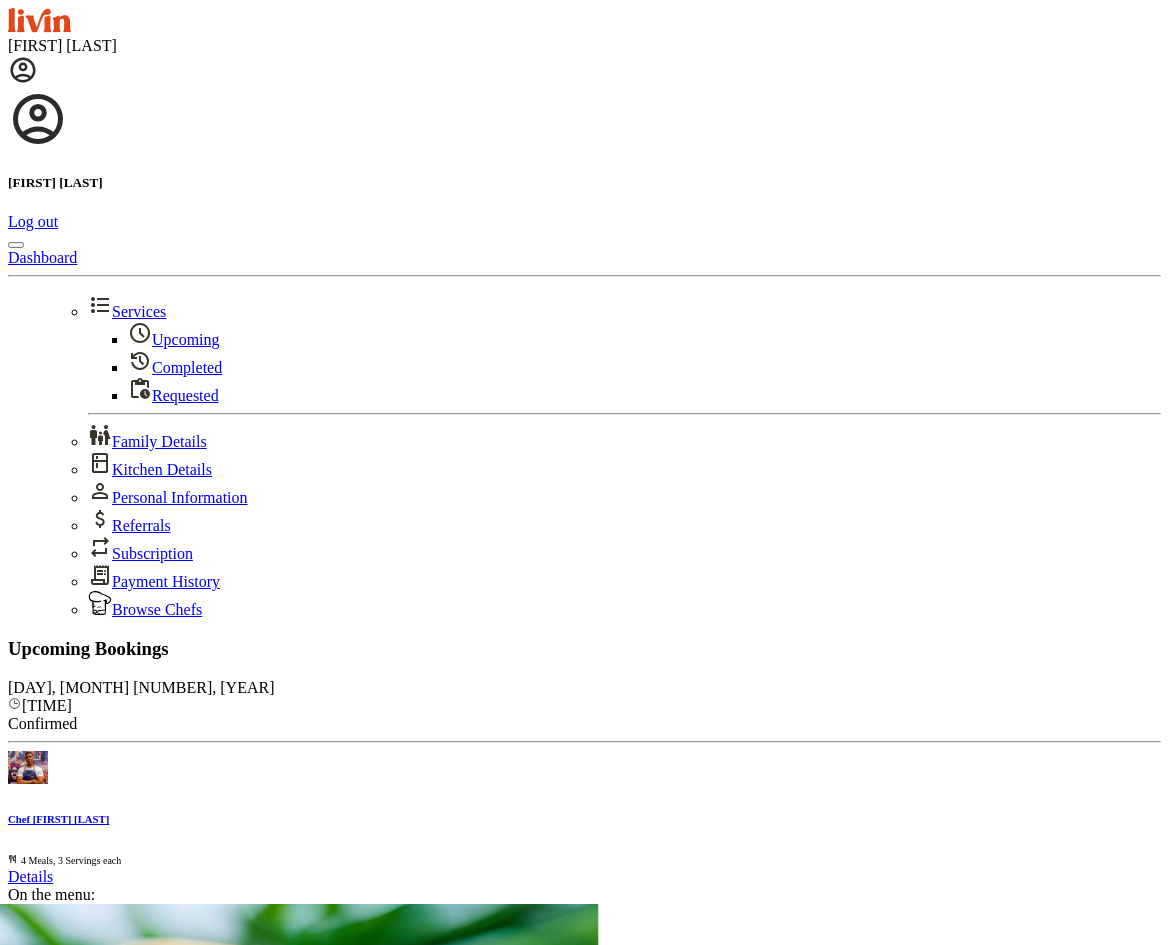 drag, startPoint x: 964, startPoint y: 396, endPoint x: 488, endPoint y: 384, distance: 476.15125 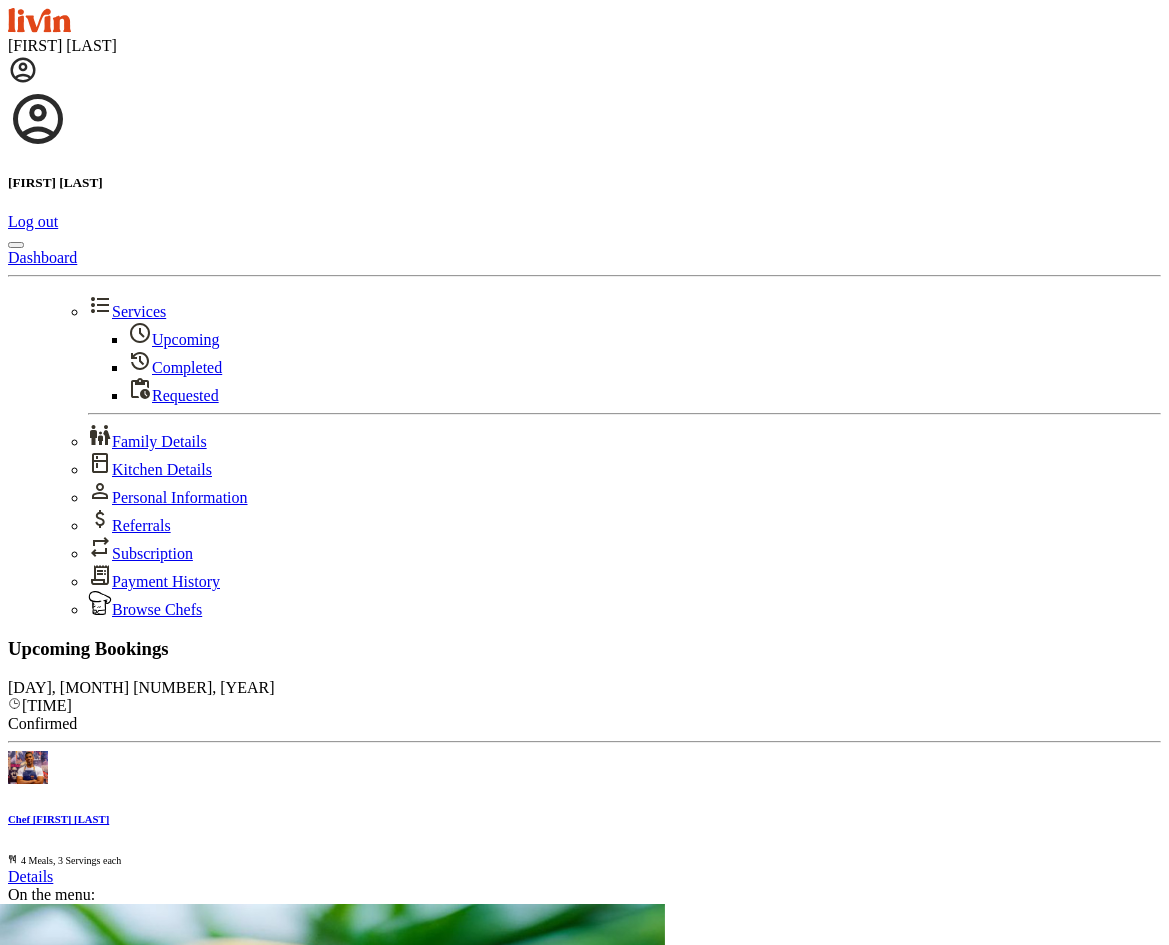 click on "Details" at bounding box center (30, 876) 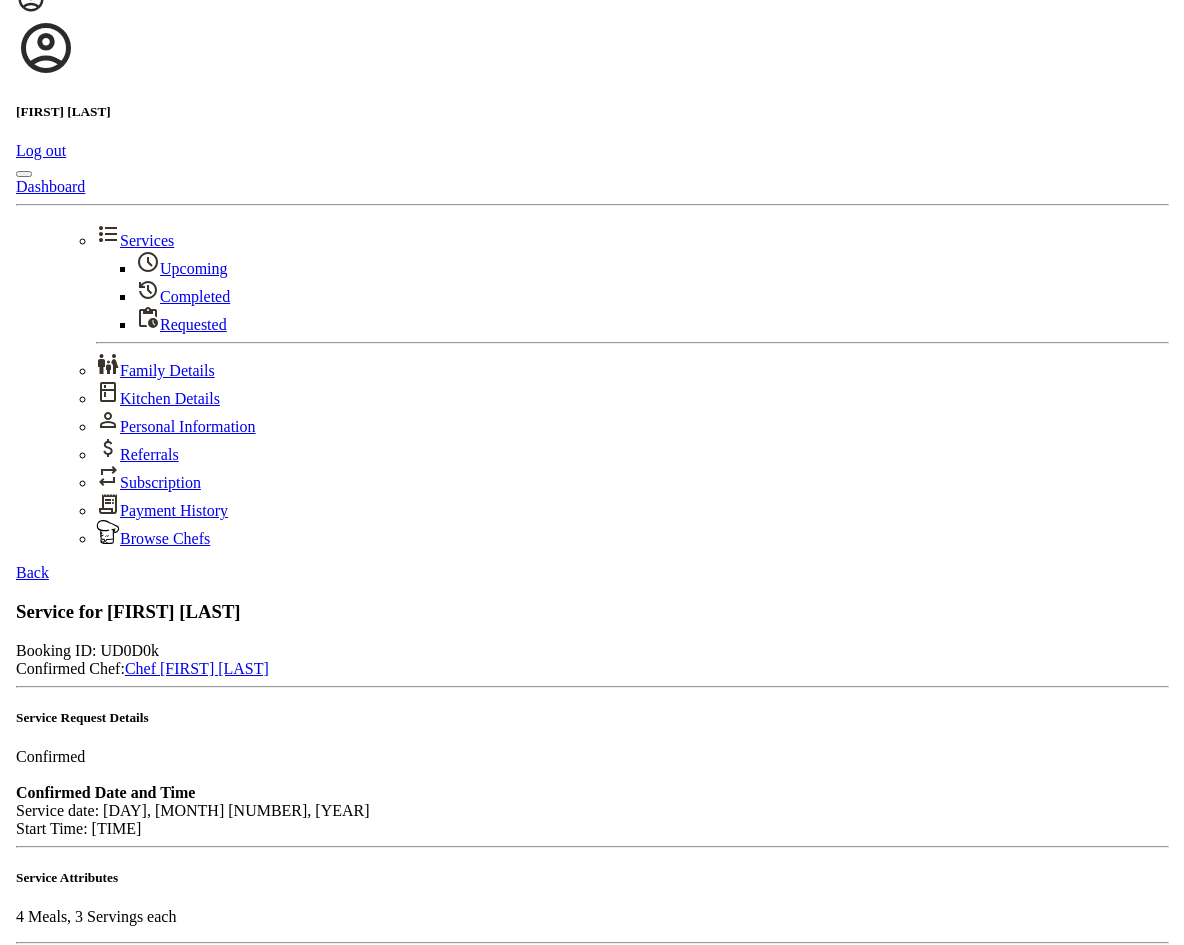 scroll, scrollTop: 0, scrollLeft: 0, axis: both 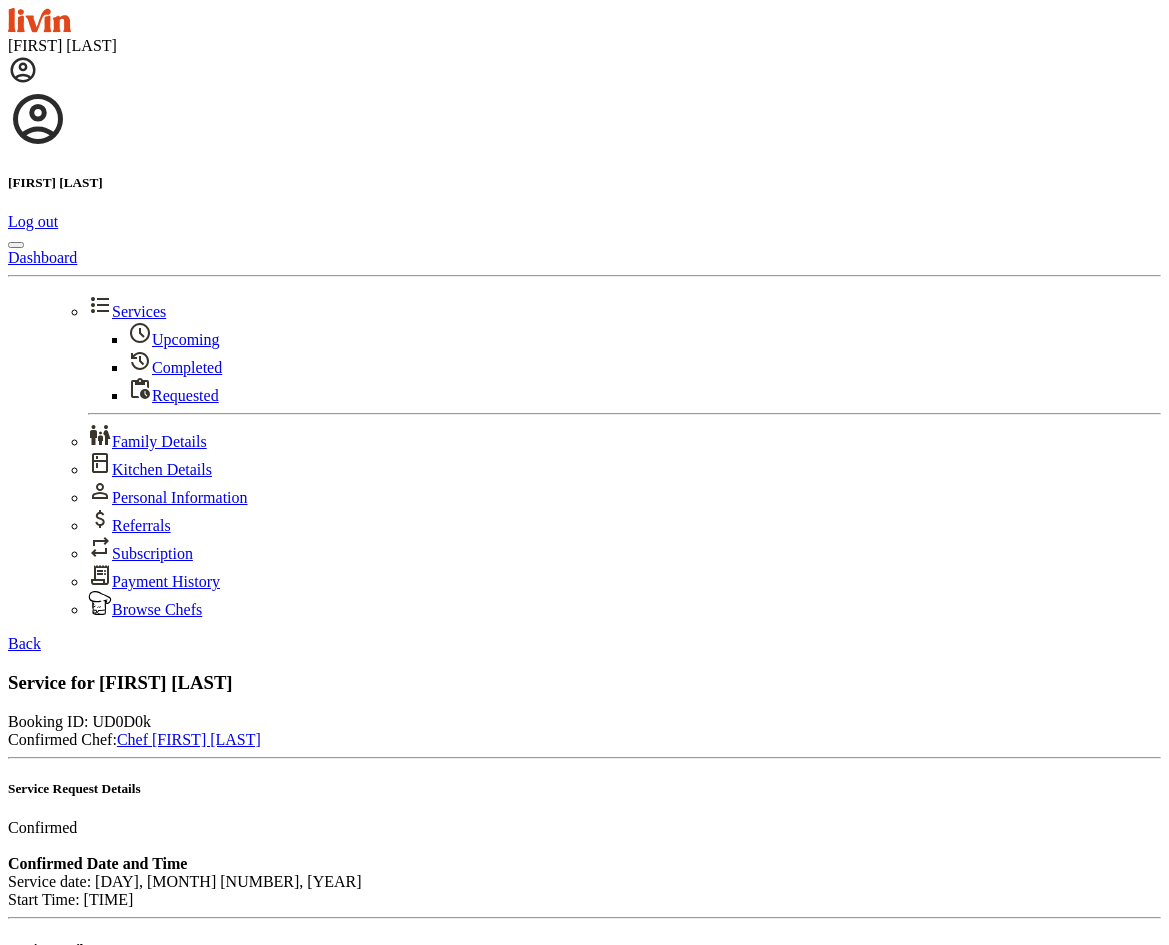 click on "Chef [FIRST] [LAST]" at bounding box center (189, 739) 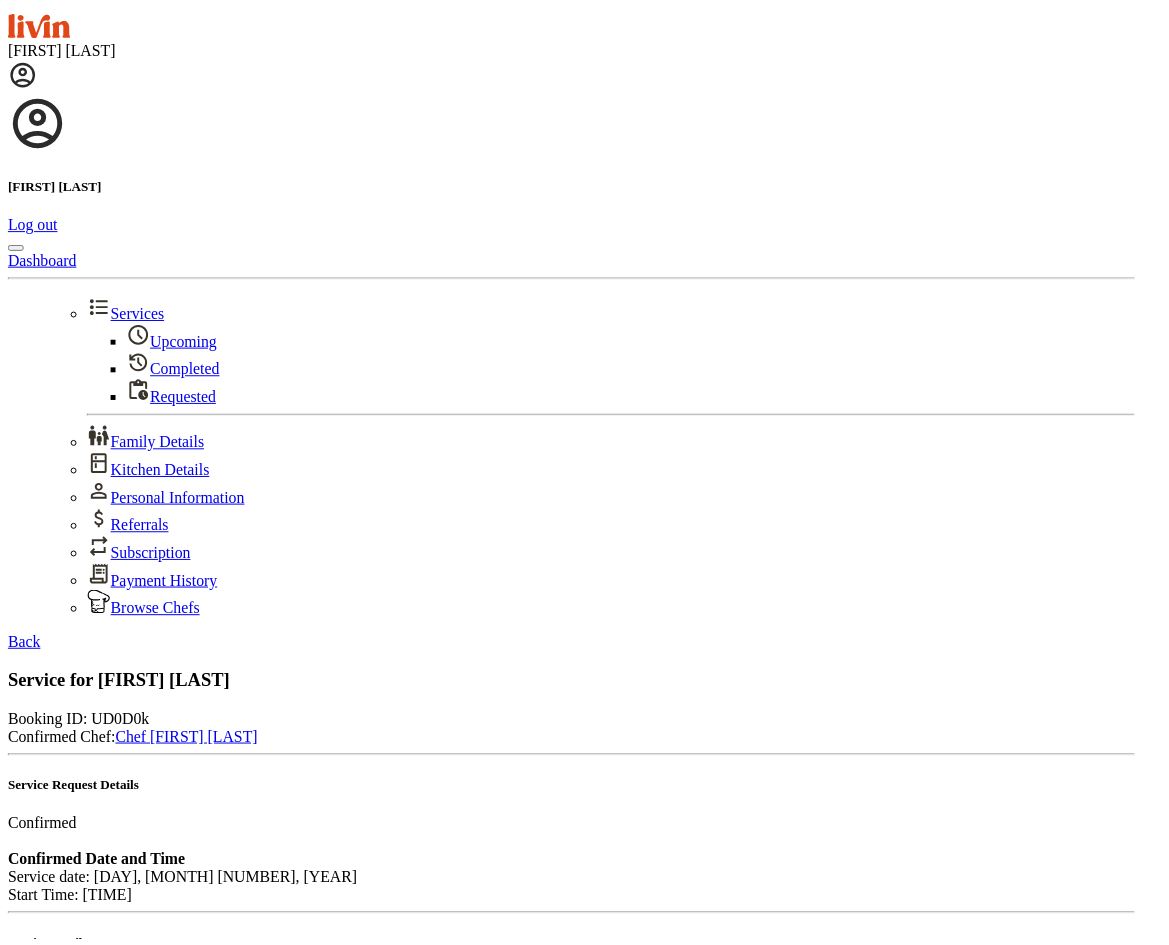 scroll, scrollTop: 593, scrollLeft: 0, axis: vertical 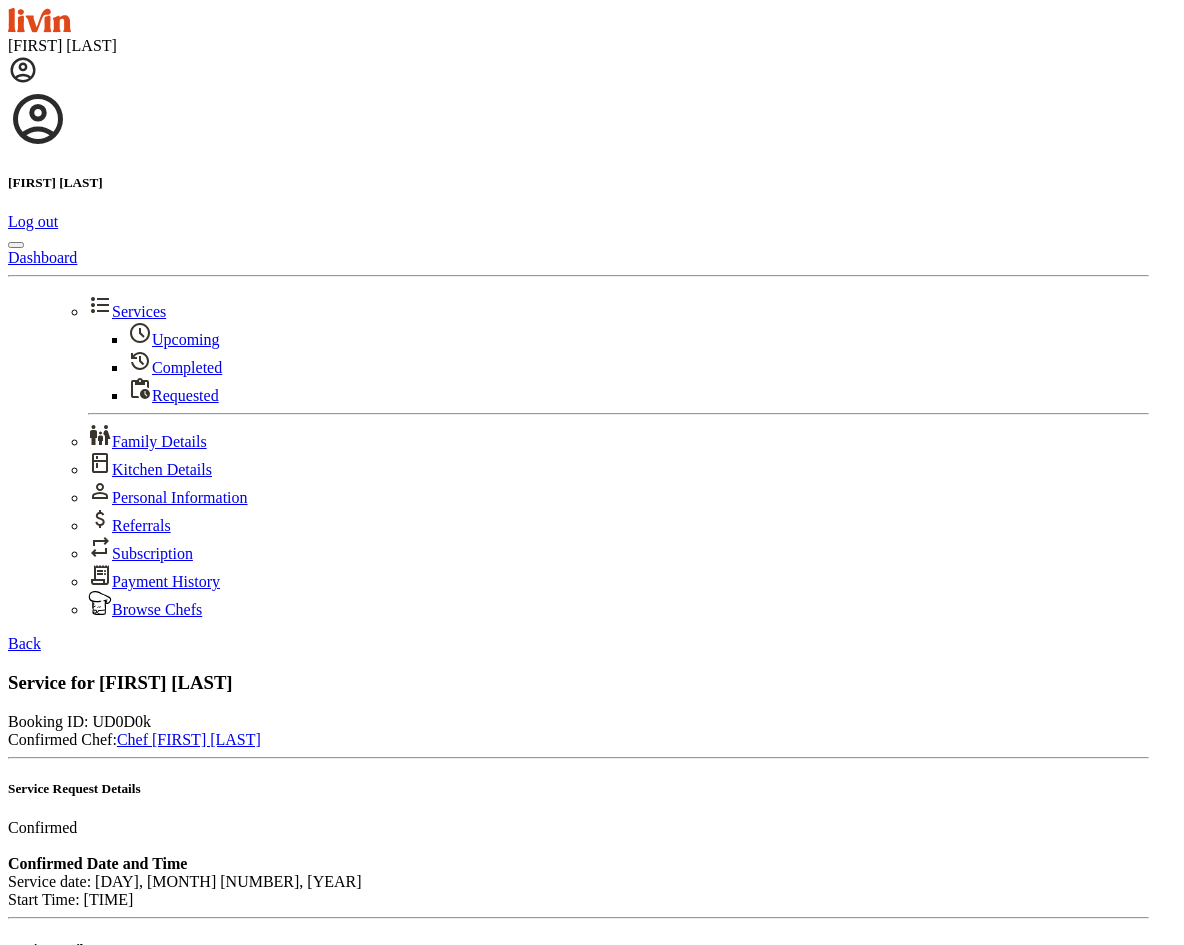 click at bounding box center [16, 6558] 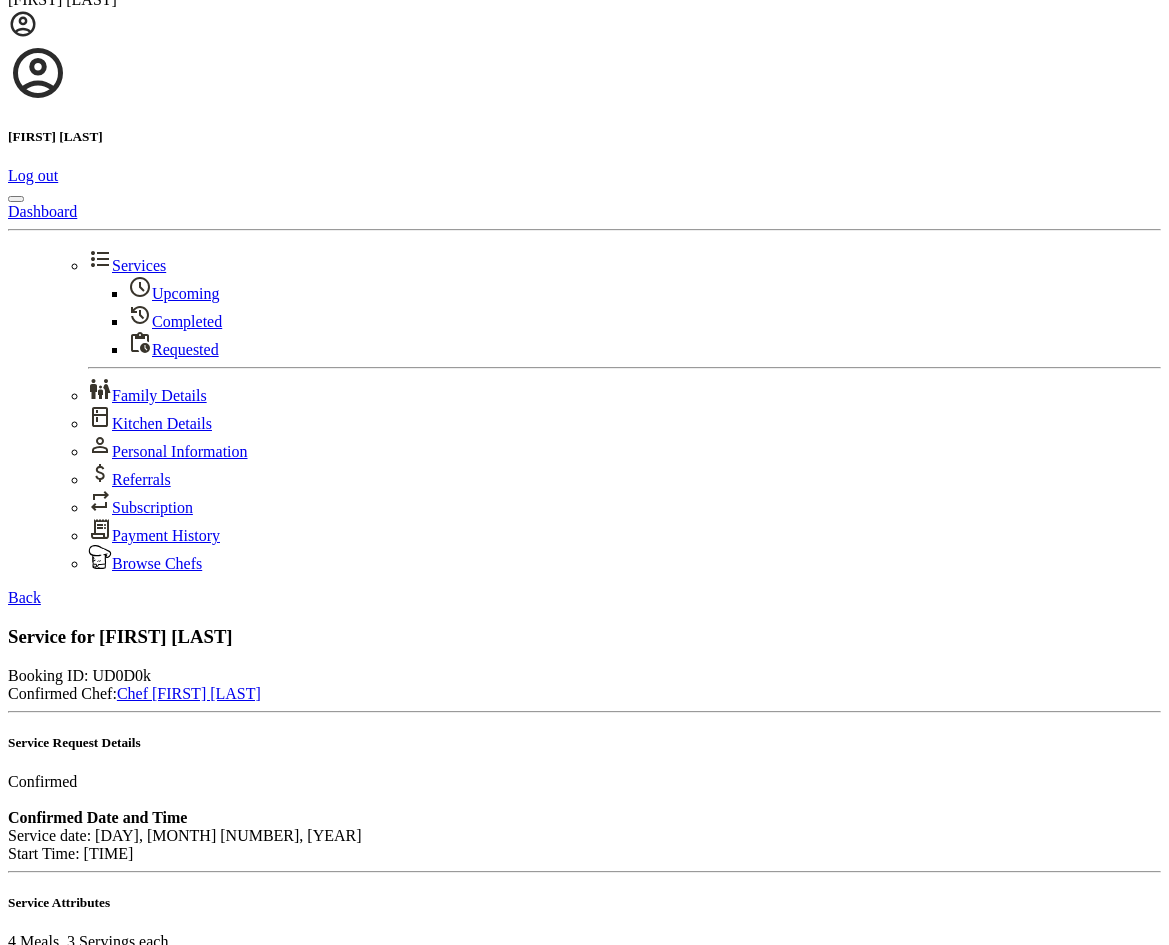 scroll, scrollTop: 0, scrollLeft: 0, axis: both 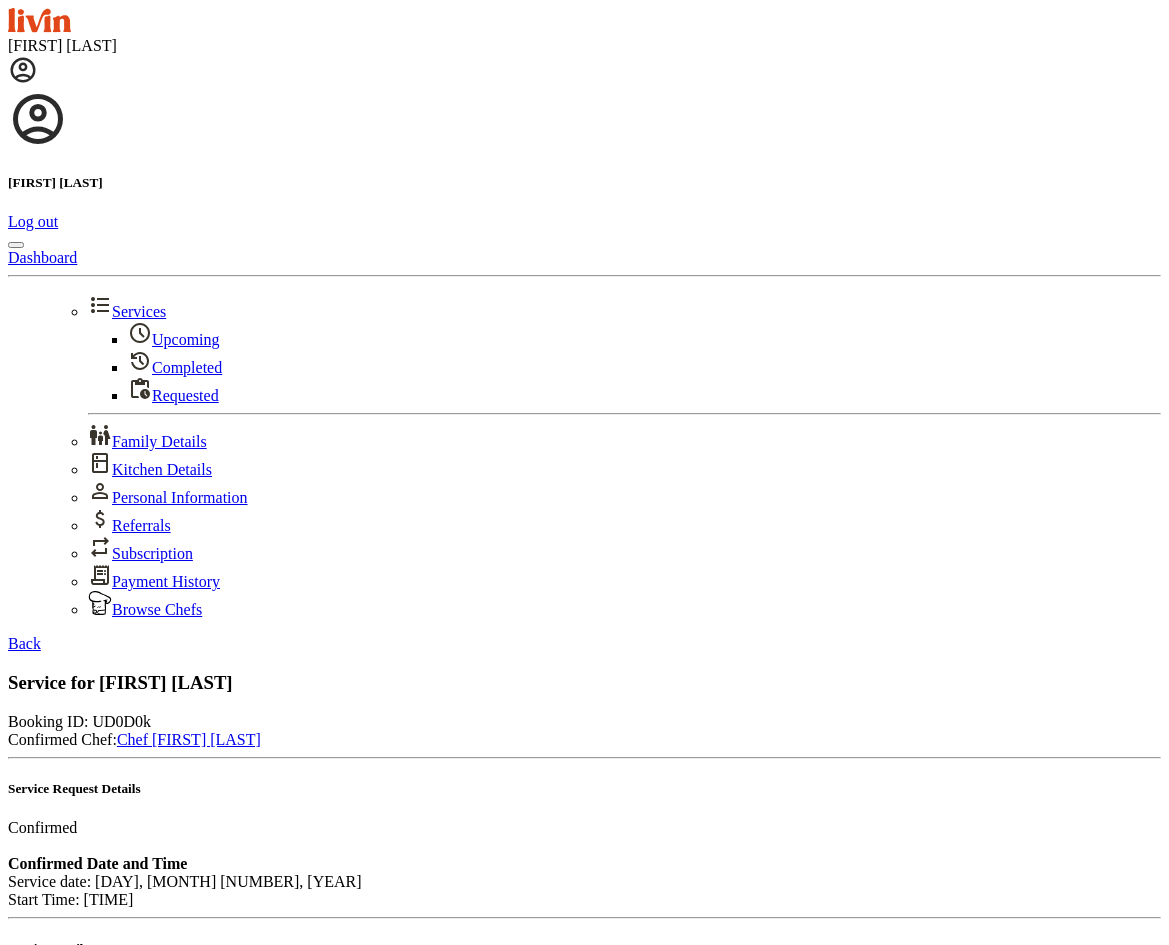 click on "Back" at bounding box center (24, 643) 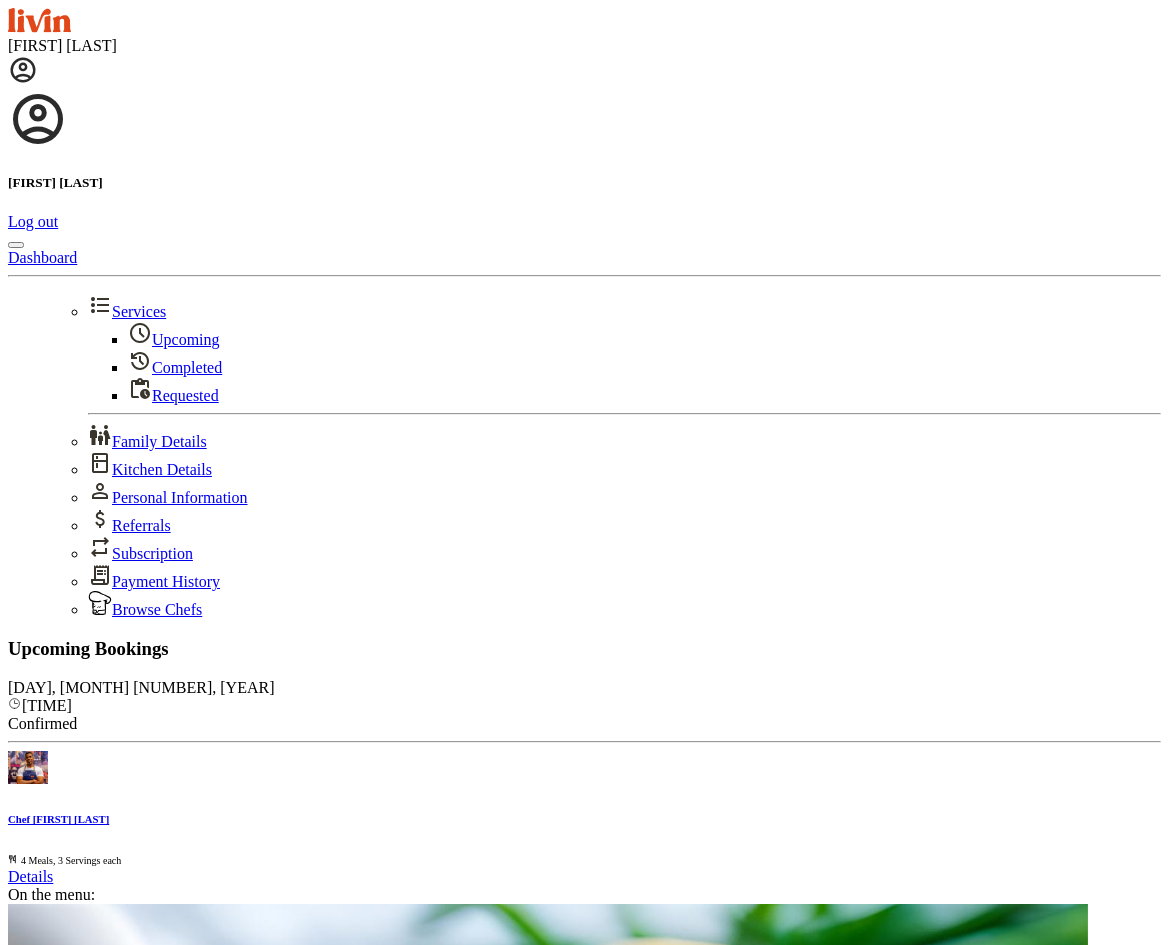 click at bounding box center [23, 70] 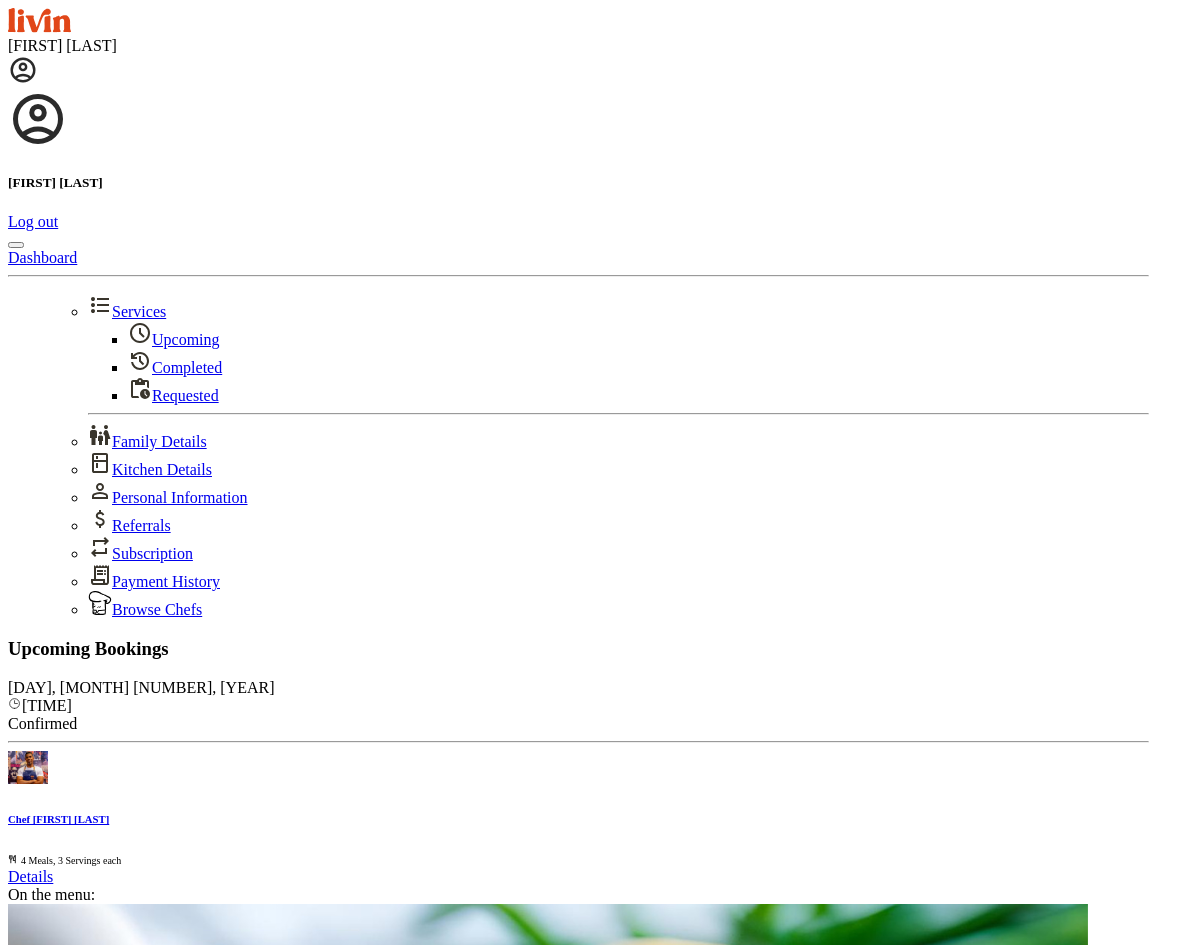 click on "Family Details" at bounding box center (147, 441) 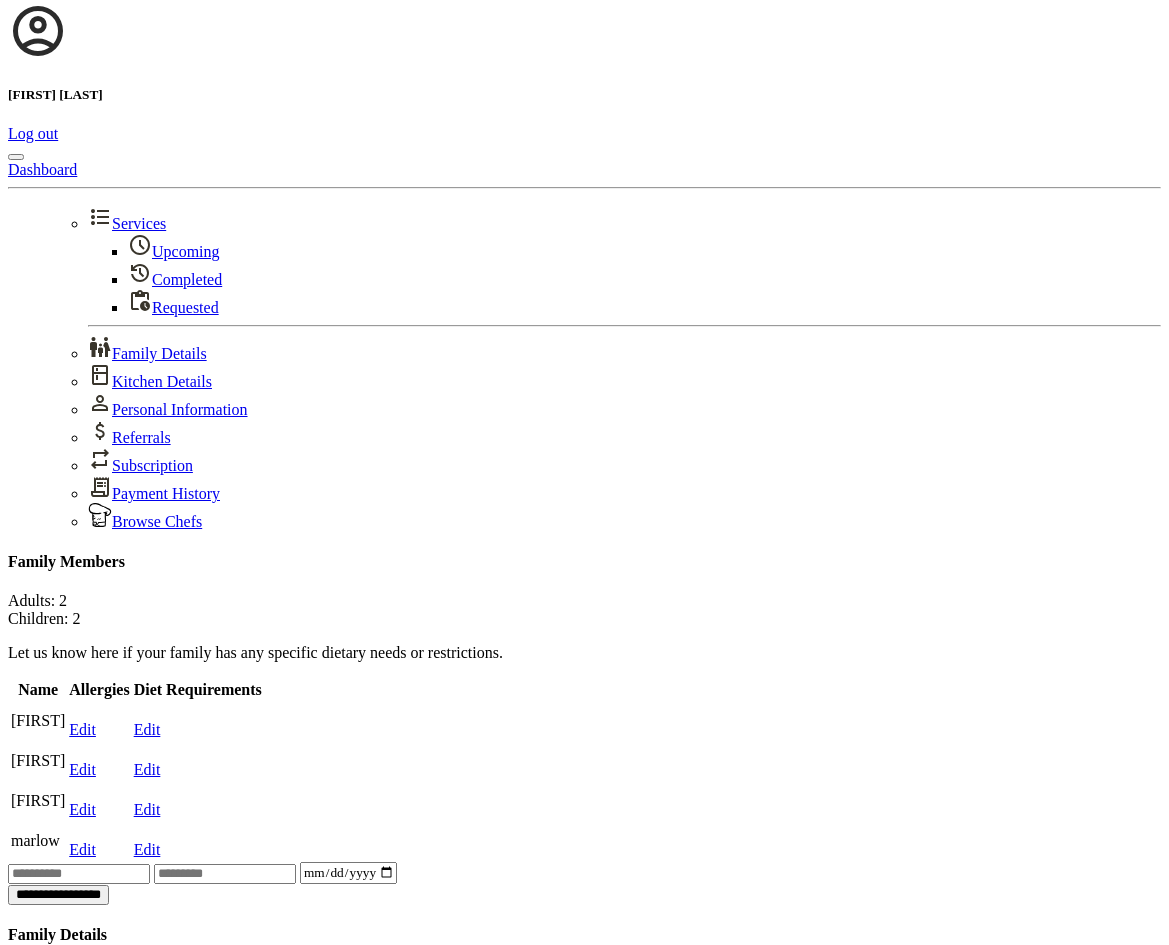 scroll, scrollTop: 133, scrollLeft: 0, axis: vertical 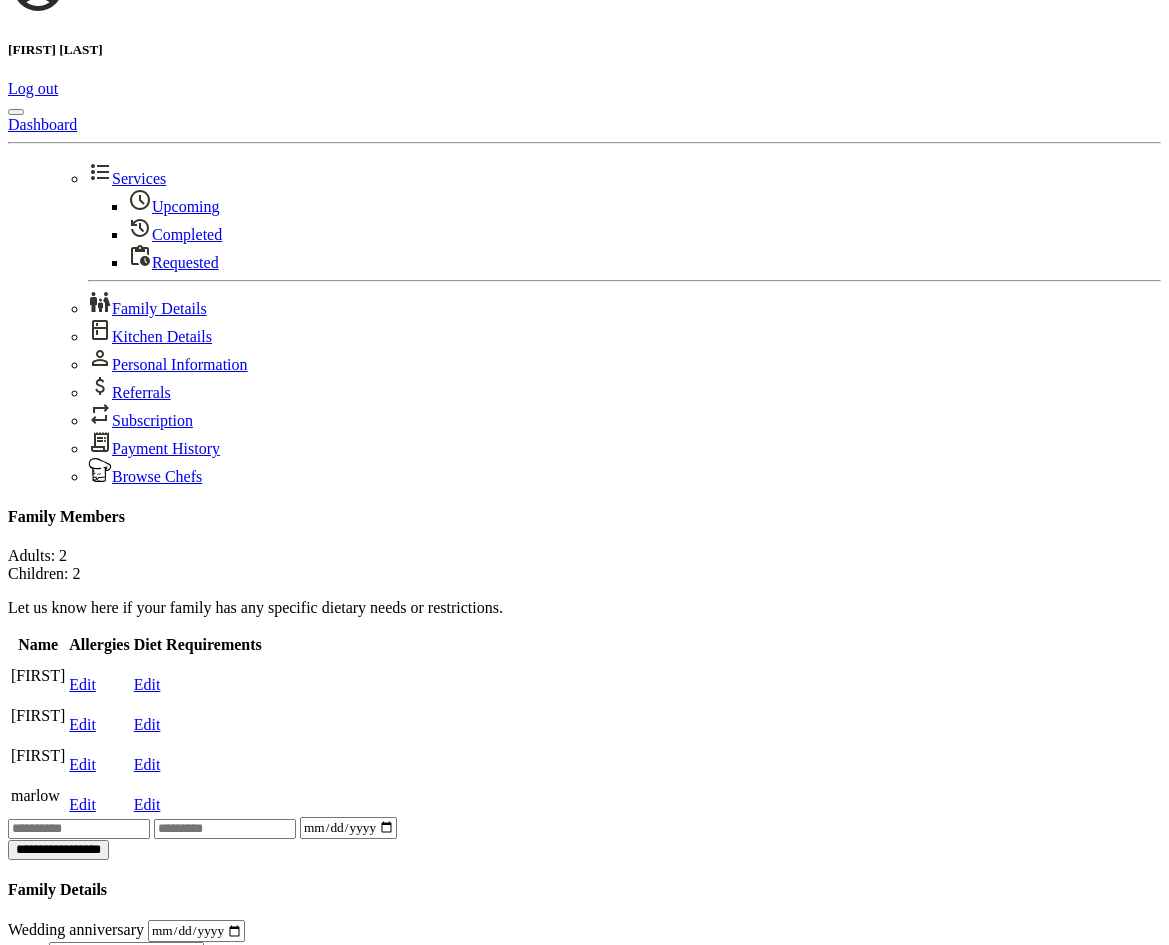 click on "Notes" at bounding box center (126, 959) 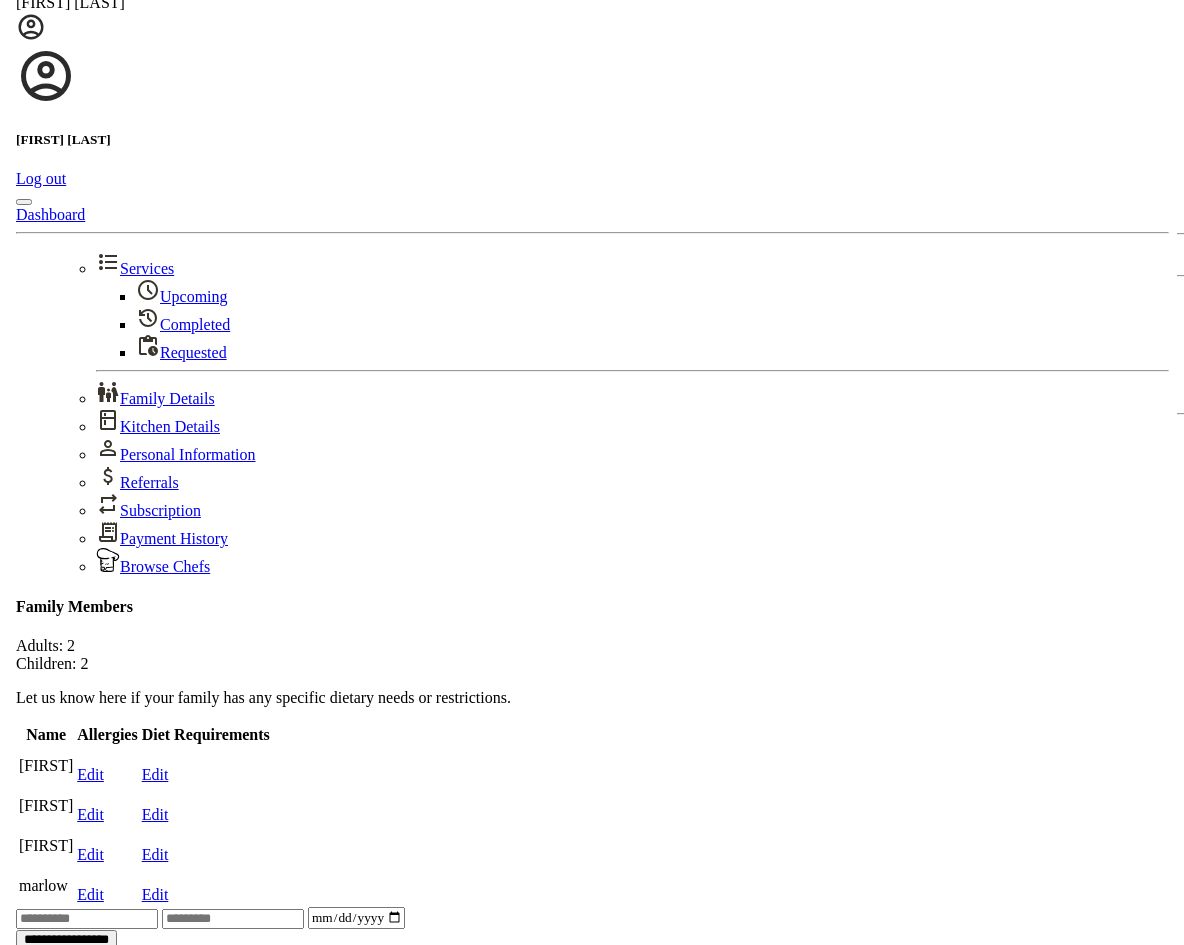 scroll, scrollTop: 0, scrollLeft: 0, axis: both 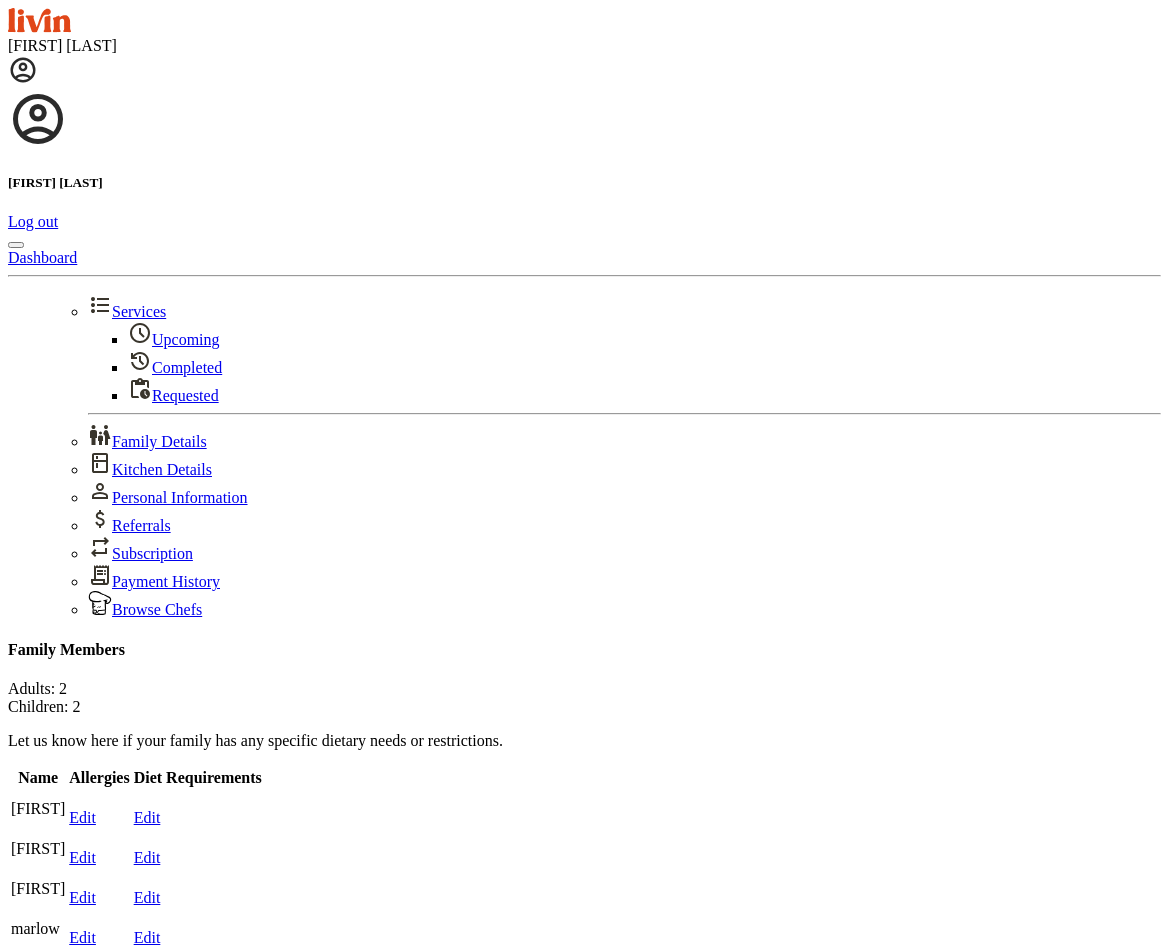 drag, startPoint x: 934, startPoint y: 776, endPoint x: 115, endPoint y: 780, distance: 819.00977 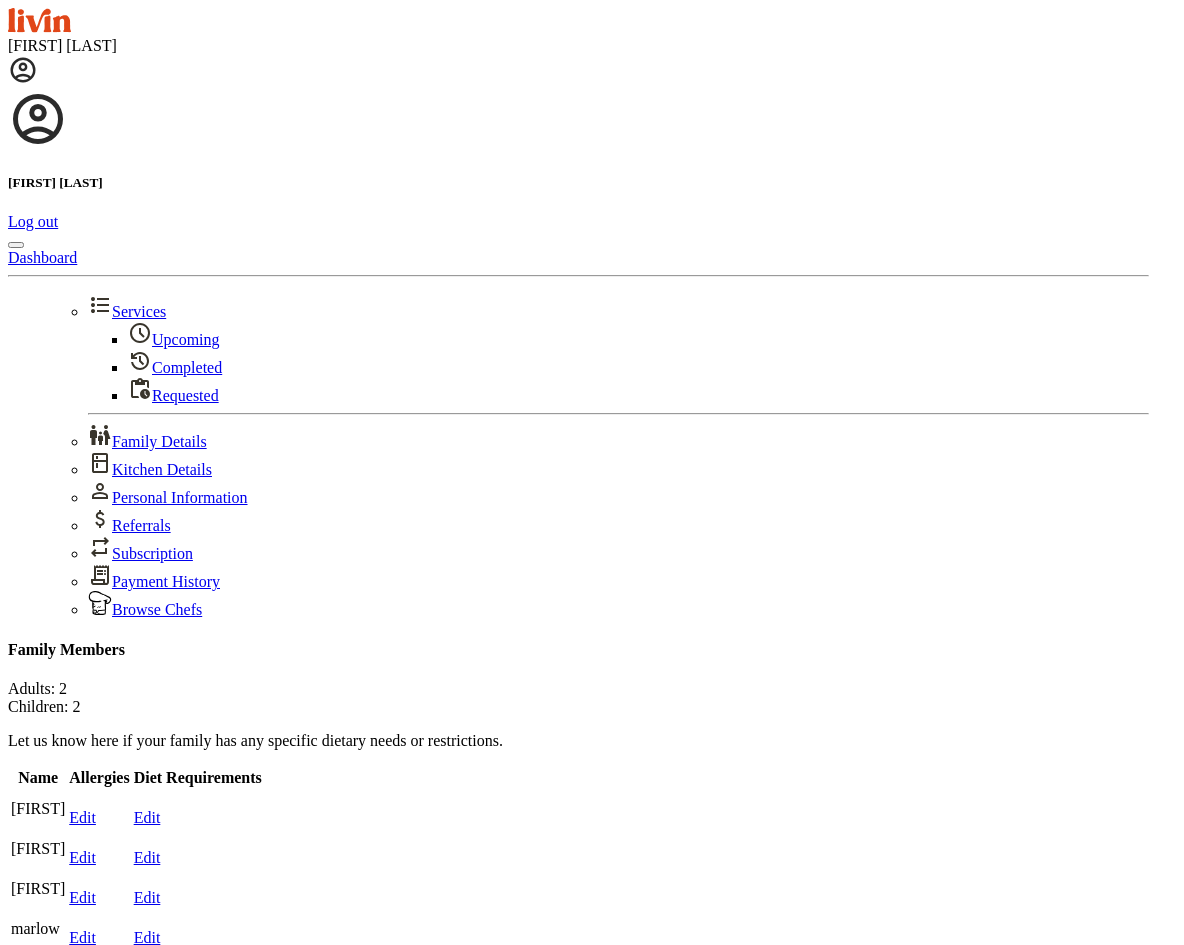 click on "Dietary requirements" at bounding box center (79, 1822) 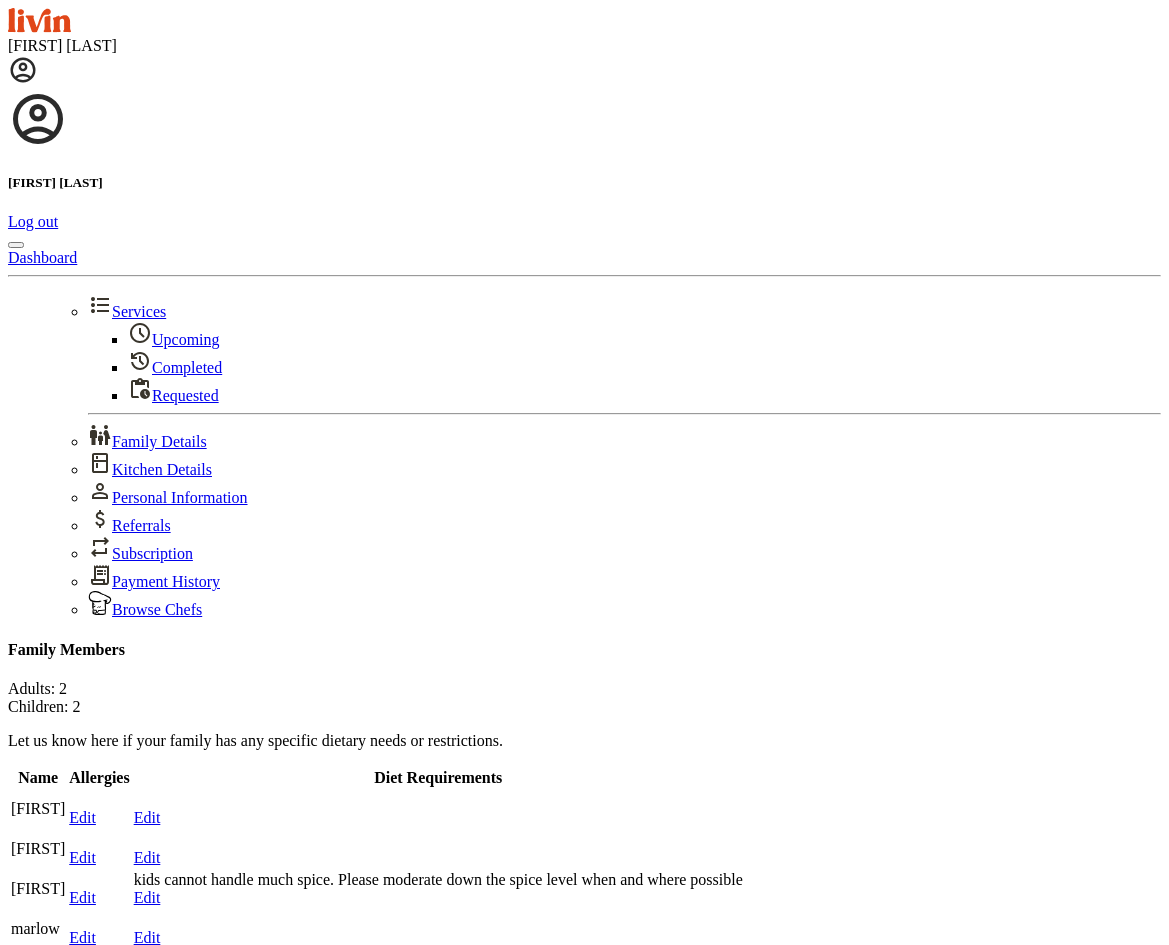 click on "Edit" at bounding box center (82, 937) 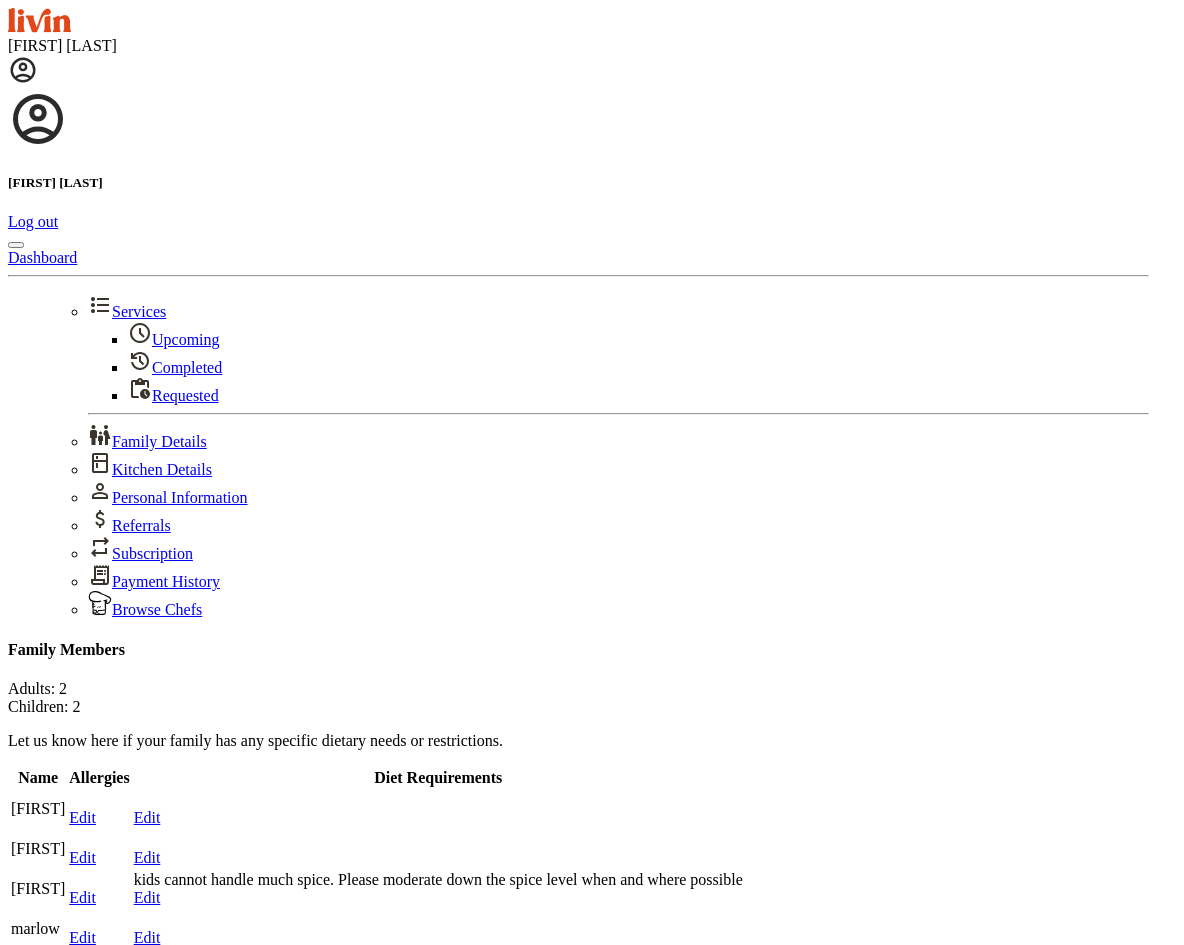 click on "Dietary requirements" at bounding box center (79, 1822) 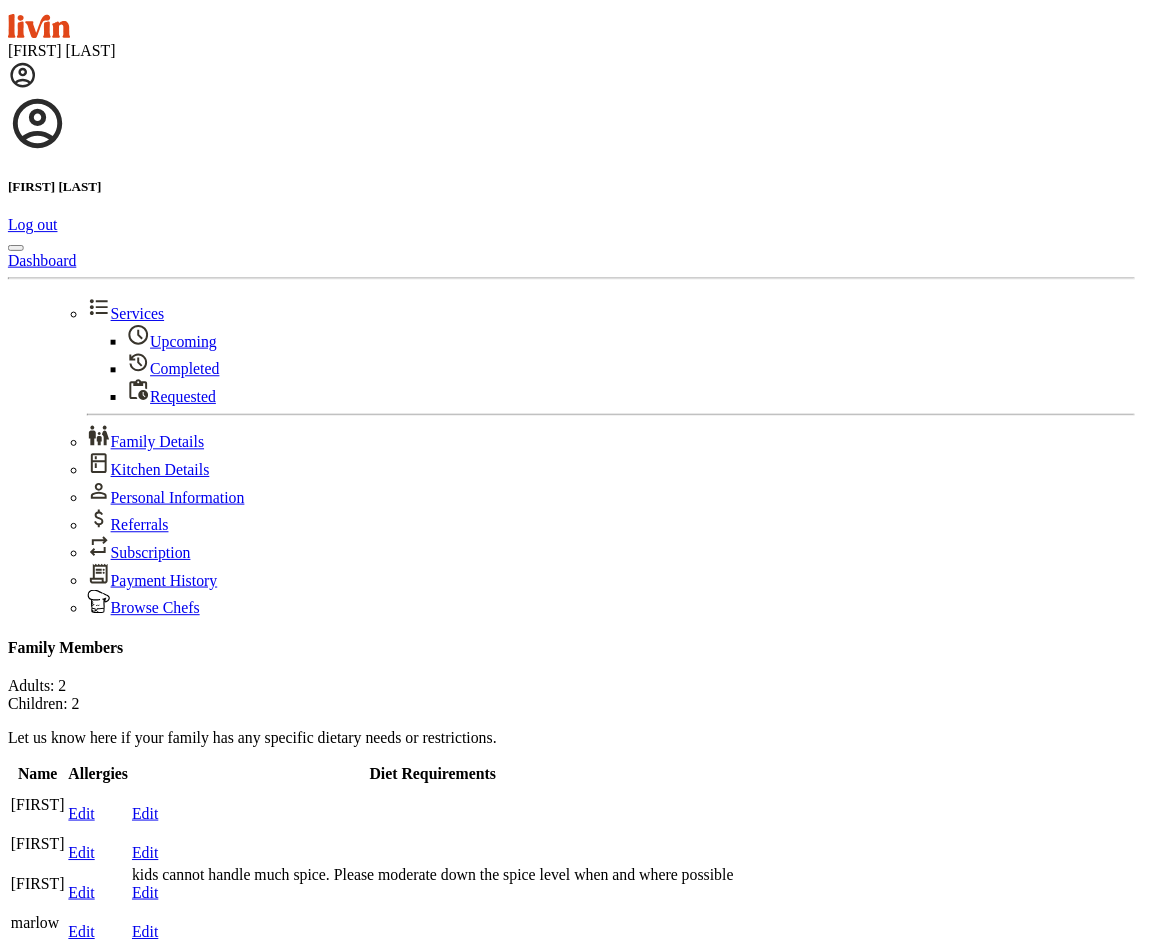 scroll, scrollTop: 162, scrollLeft: 0, axis: vertical 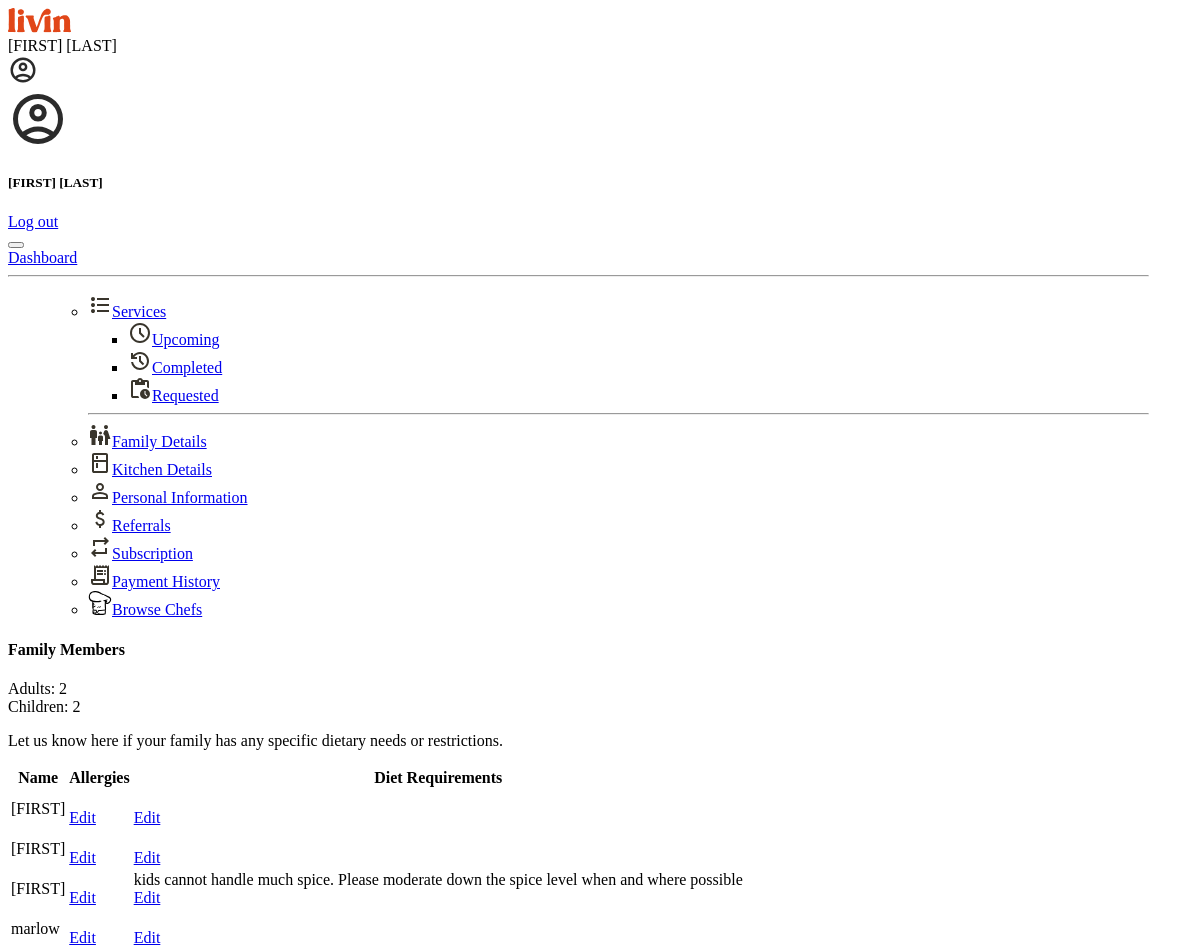 type on "**********" 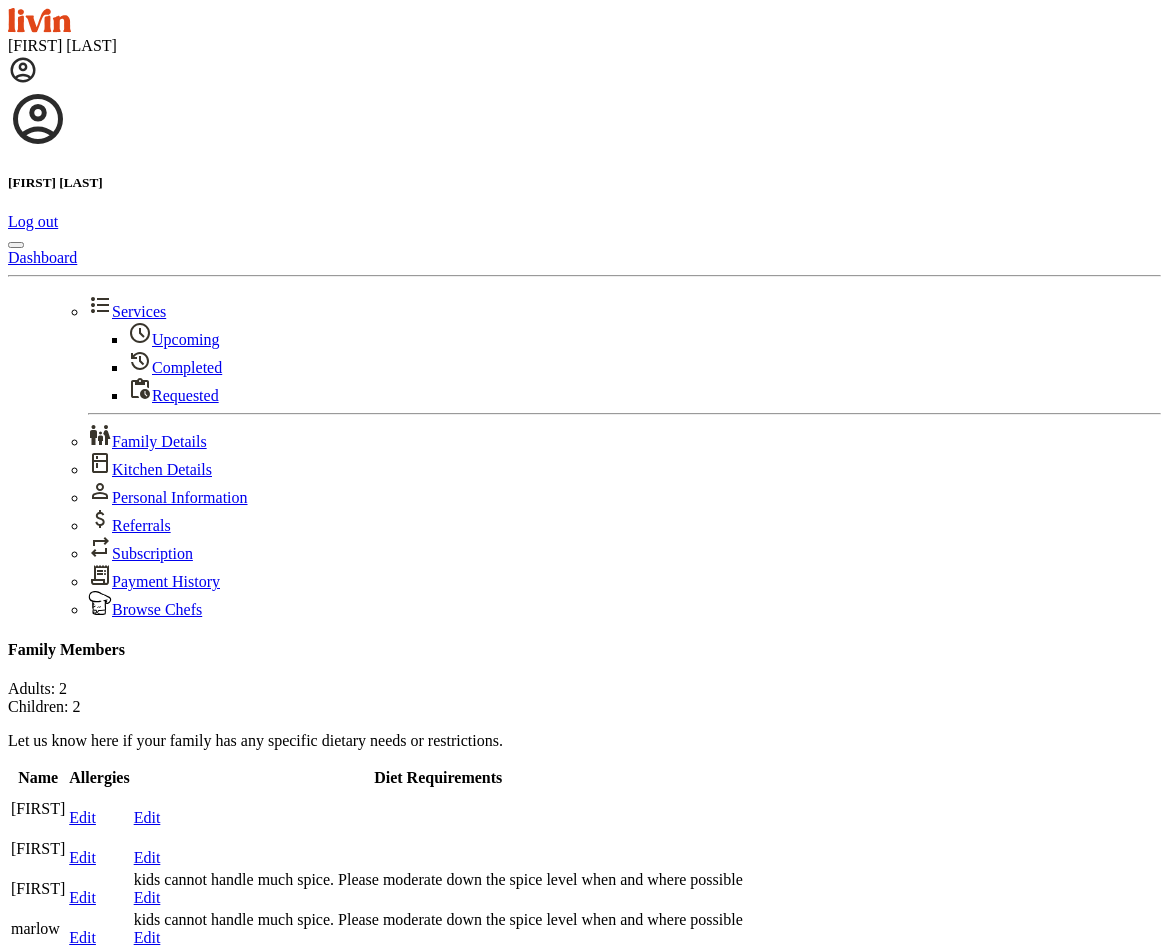 click at bounding box center [39, 20] 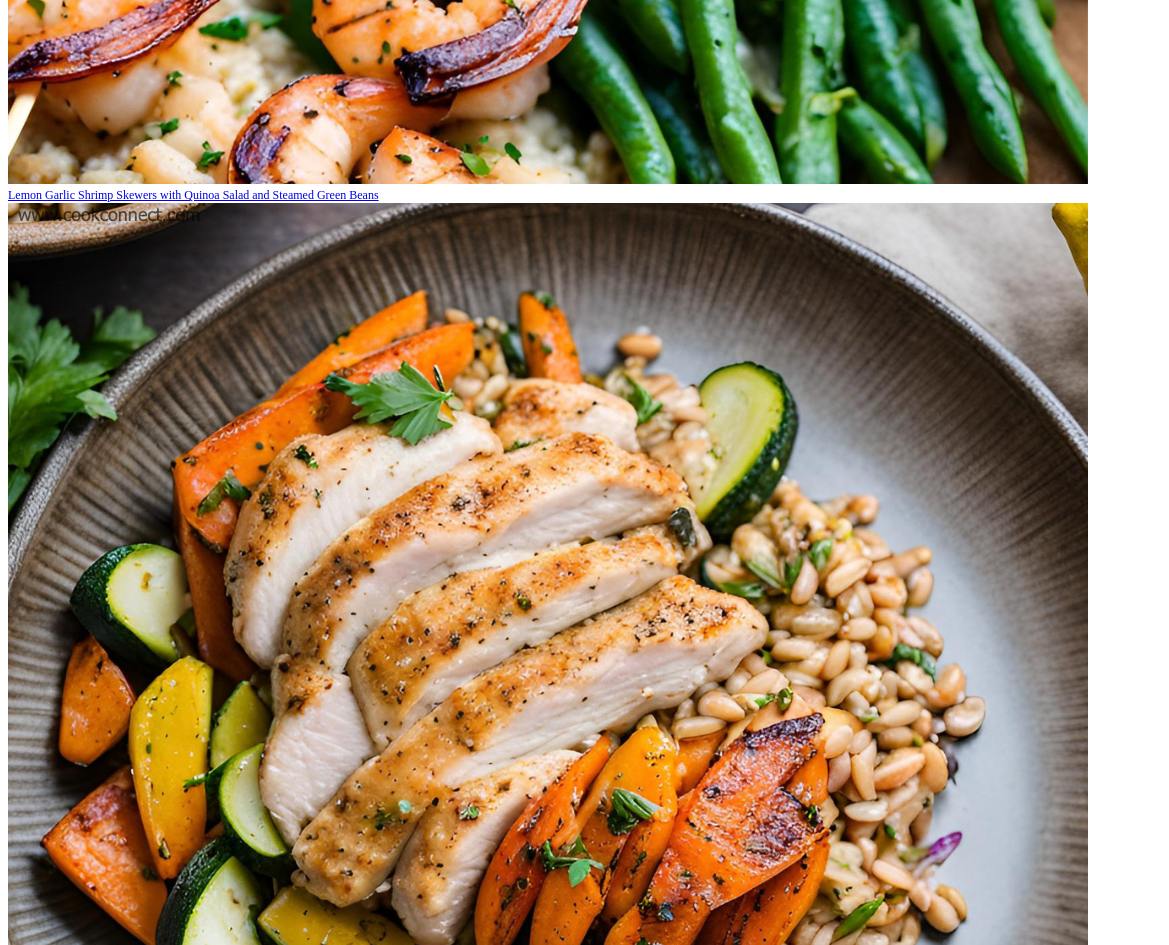 scroll, scrollTop: 2496, scrollLeft: 0, axis: vertical 